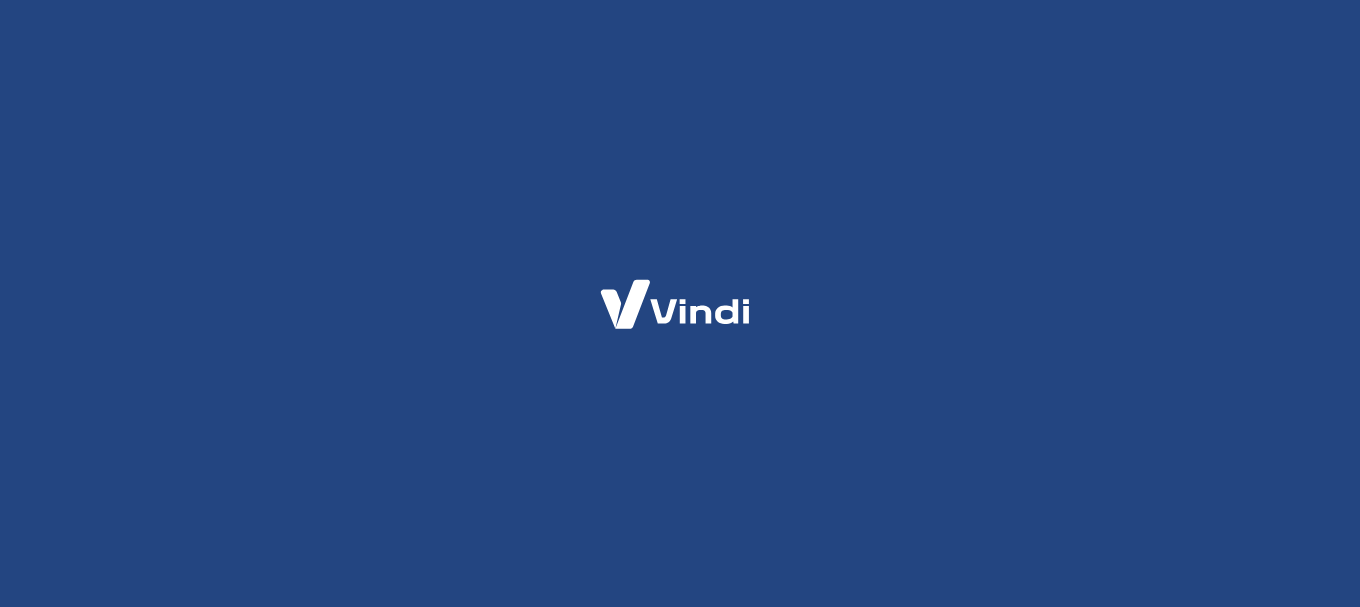 scroll, scrollTop: 0, scrollLeft: 0, axis: both 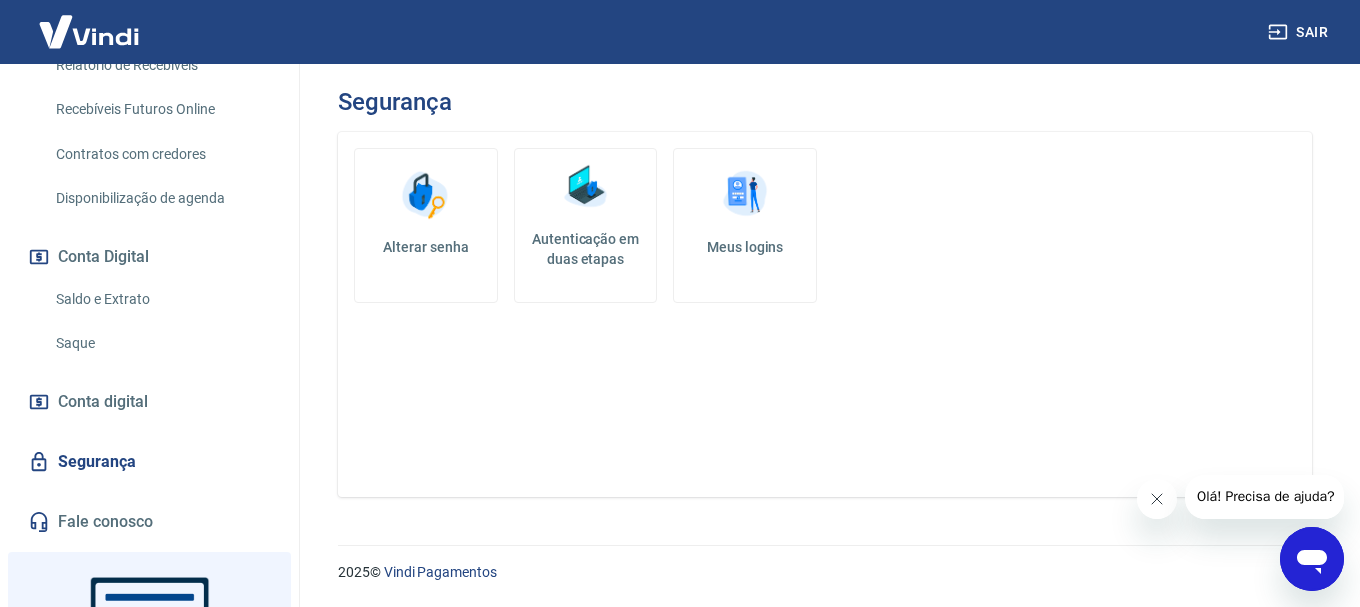 click on "Saque" at bounding box center (161, 343) 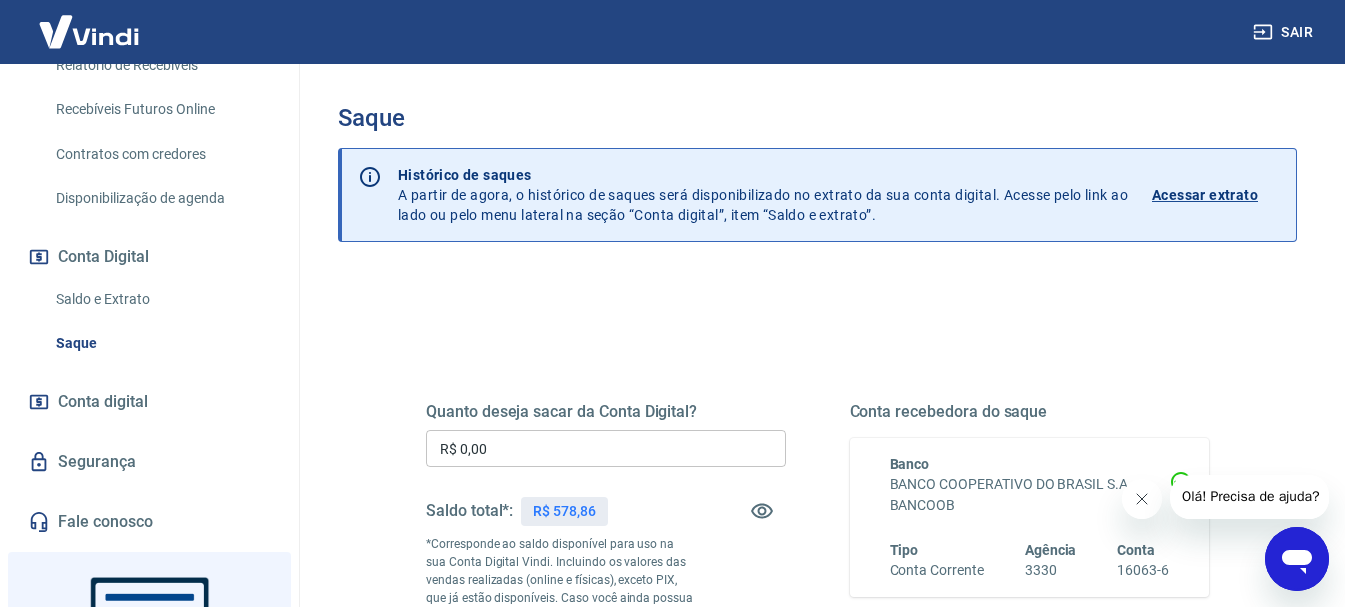 click on "R$ 0,00" at bounding box center (606, 448) 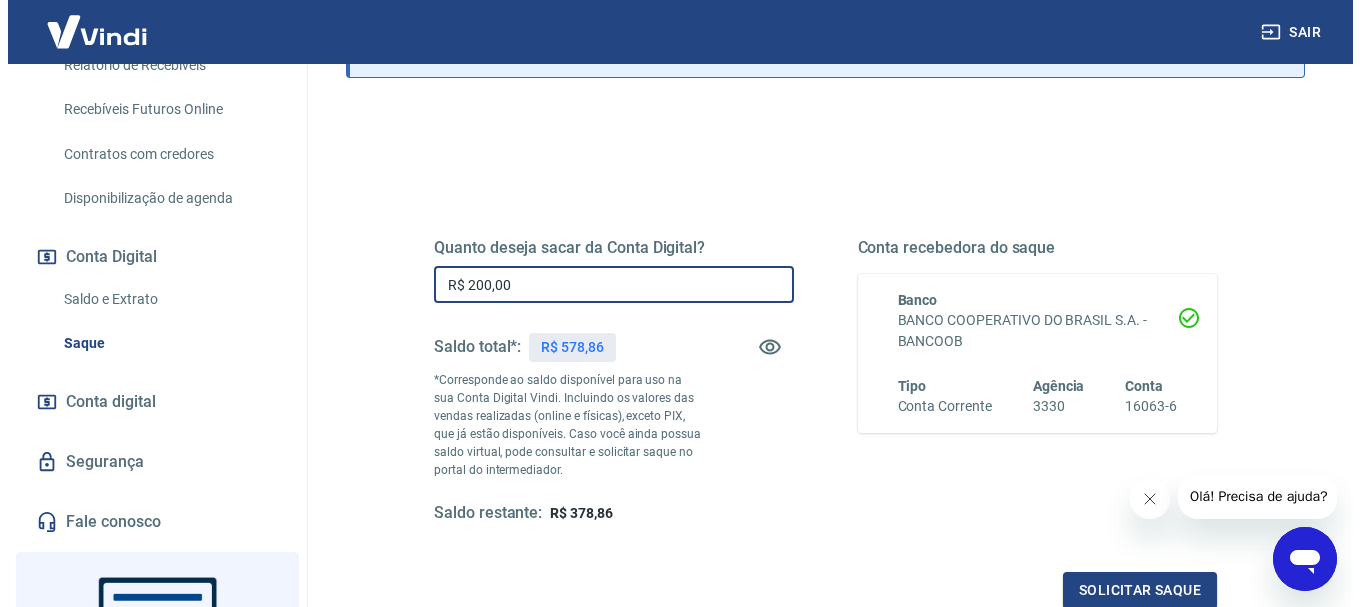 scroll, scrollTop: 200, scrollLeft: 0, axis: vertical 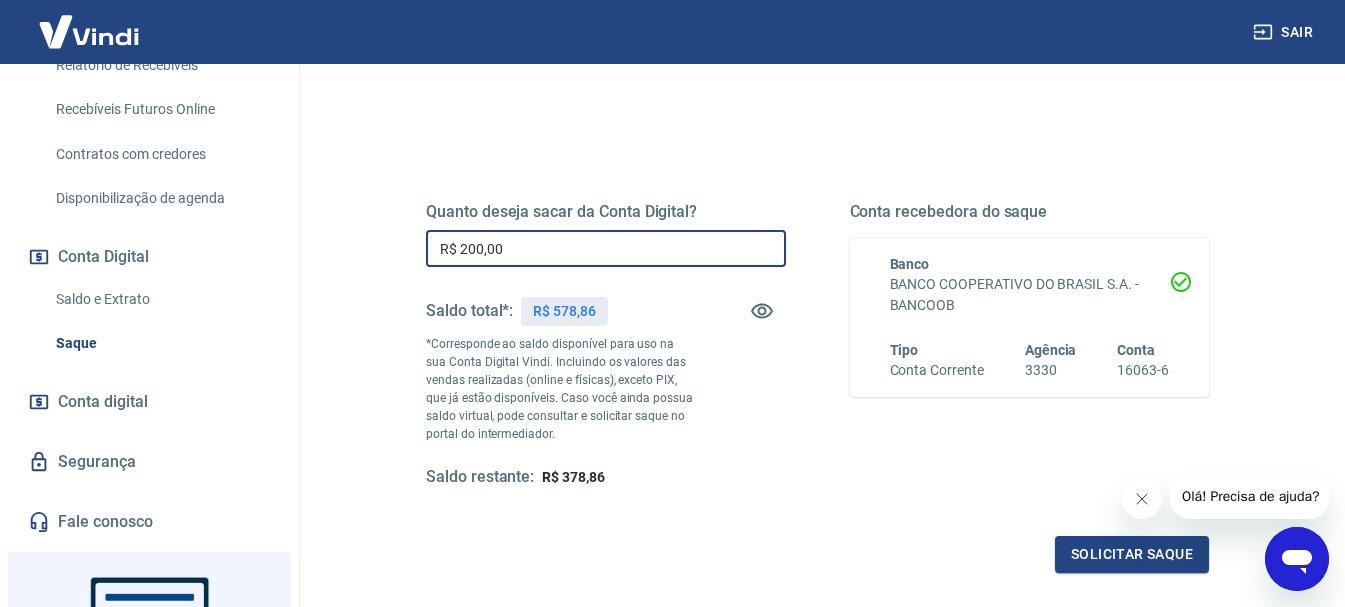 drag, startPoint x: 533, startPoint y: 251, endPoint x: 463, endPoint y: 245, distance: 70.256676 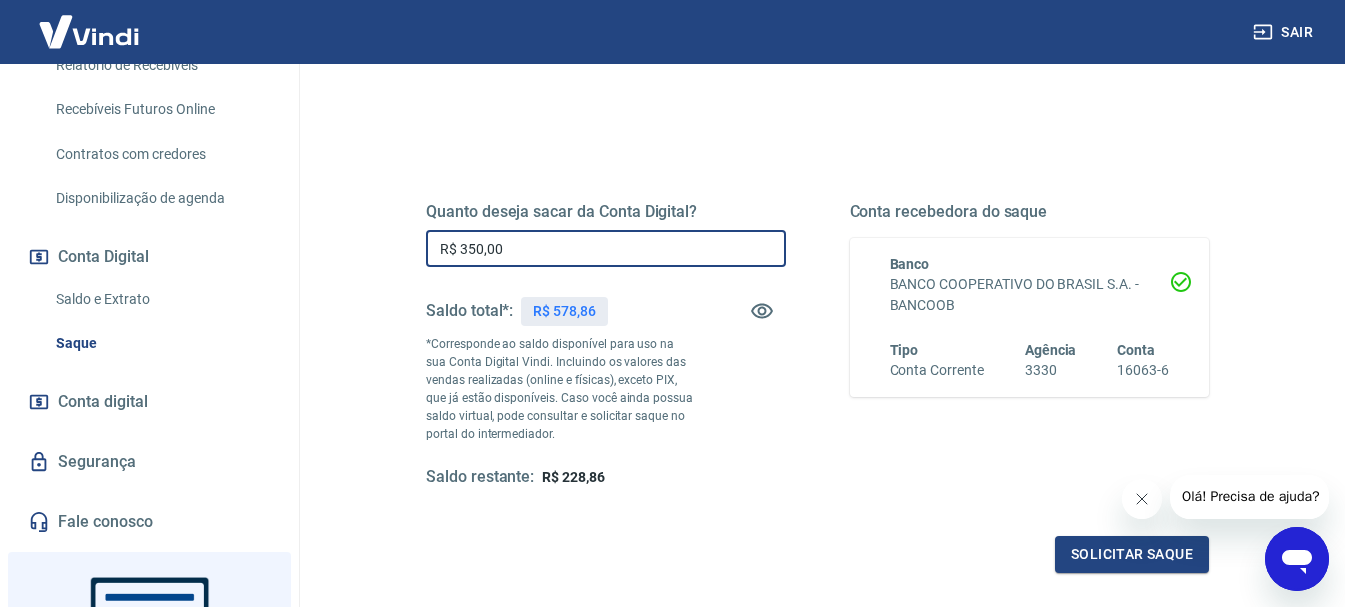 drag, startPoint x: 559, startPoint y: 255, endPoint x: 452, endPoint y: 255, distance: 107 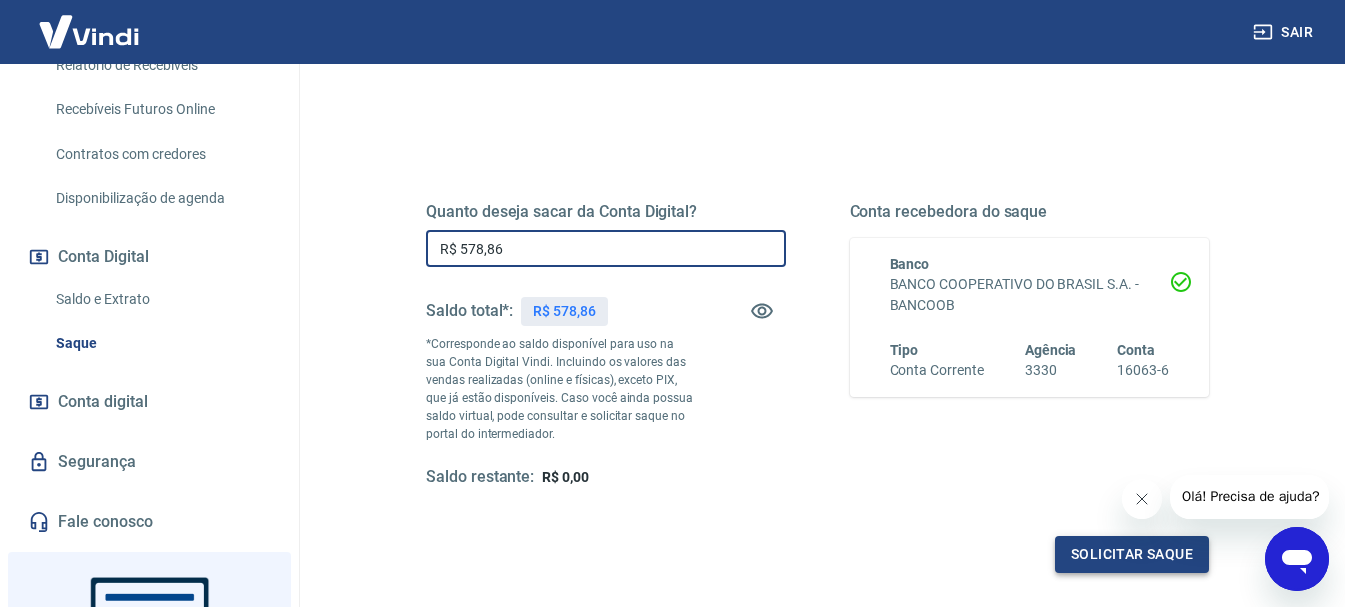 type on "R$ 578,86" 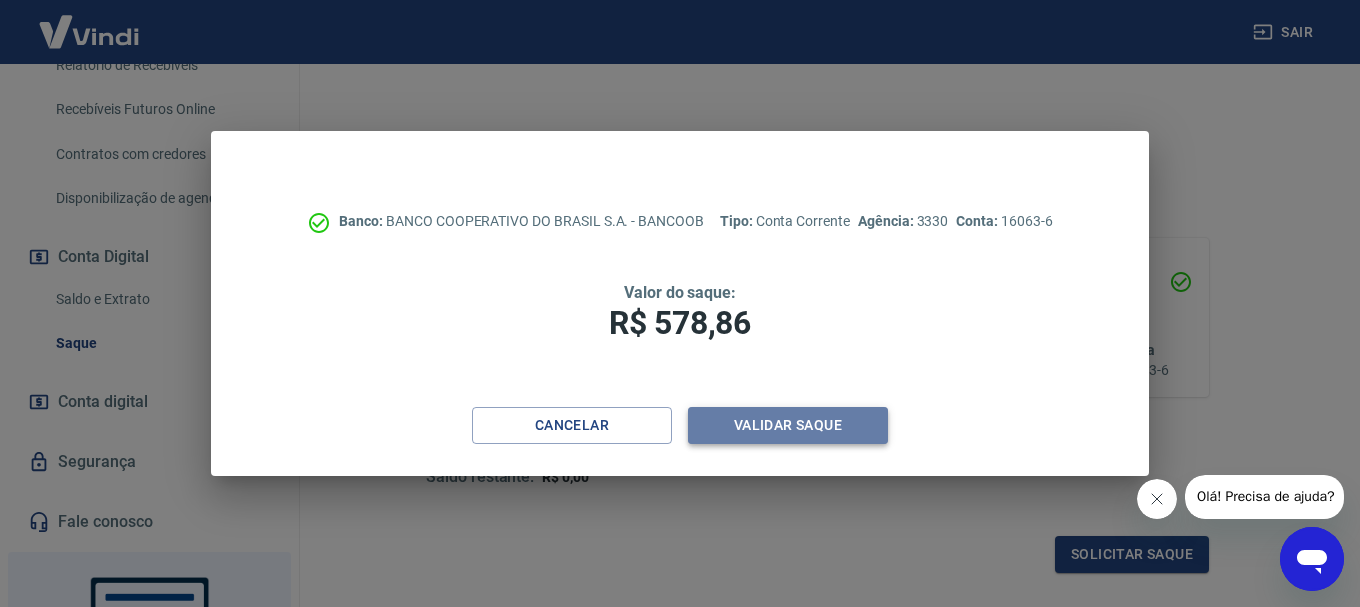 click on "Validar saque" at bounding box center (788, 425) 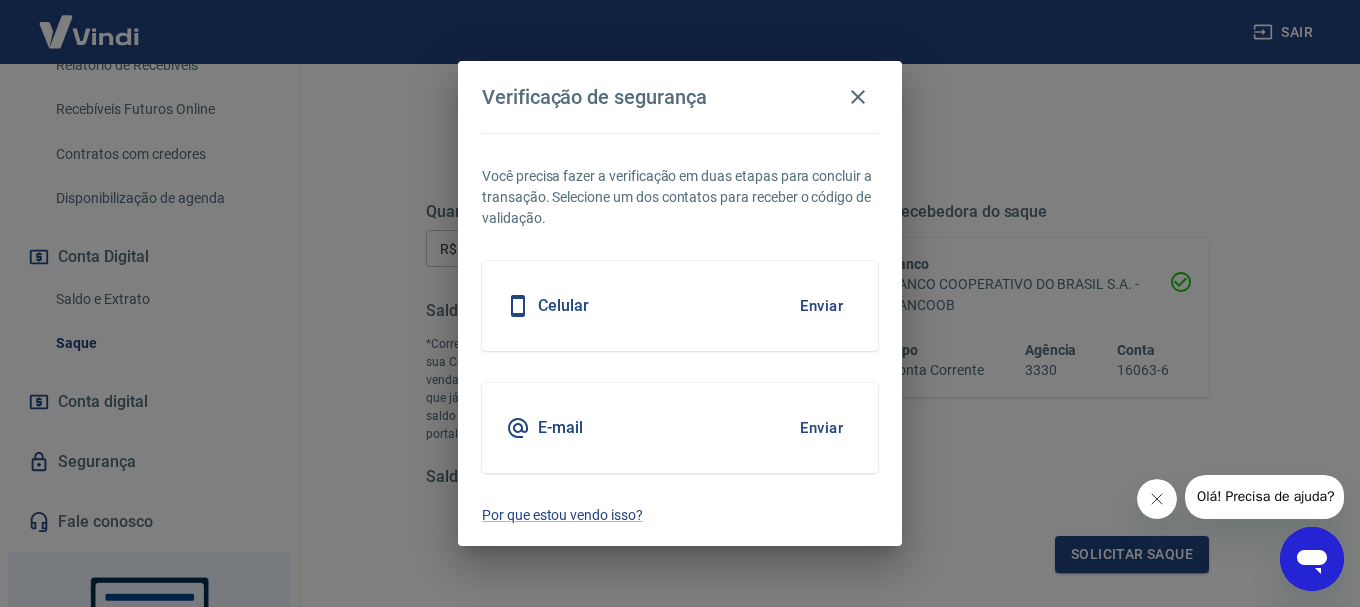 click on "Enviar" at bounding box center [821, 428] 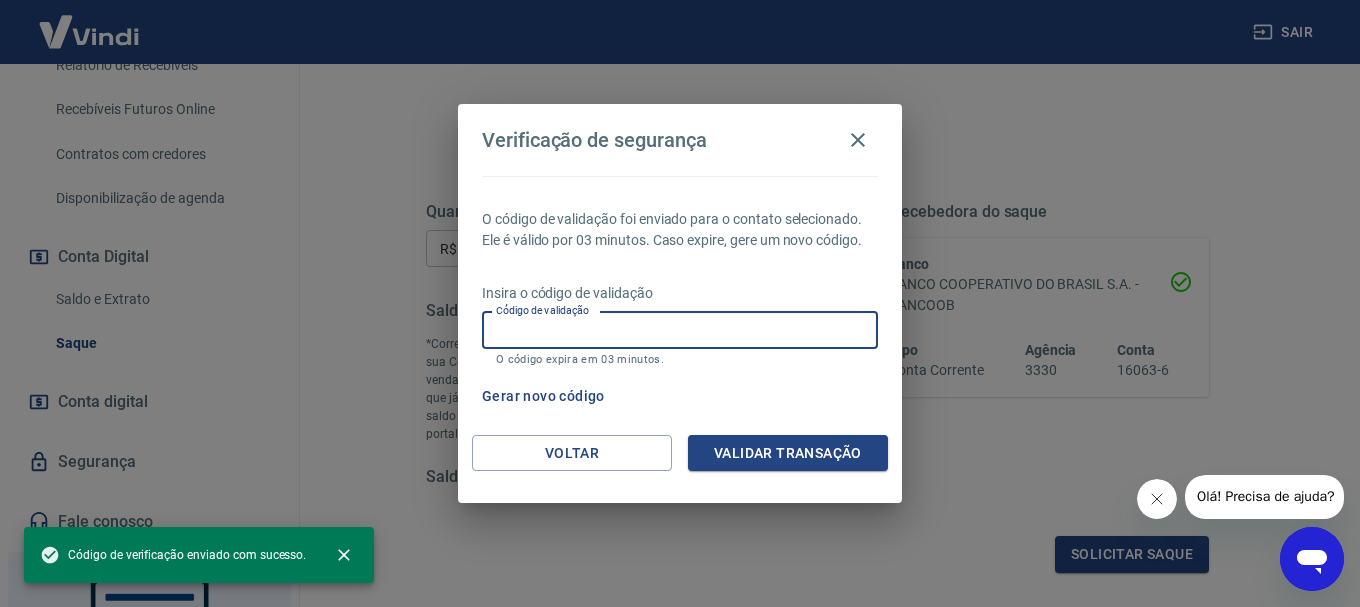 paste on "[NUMBER]" 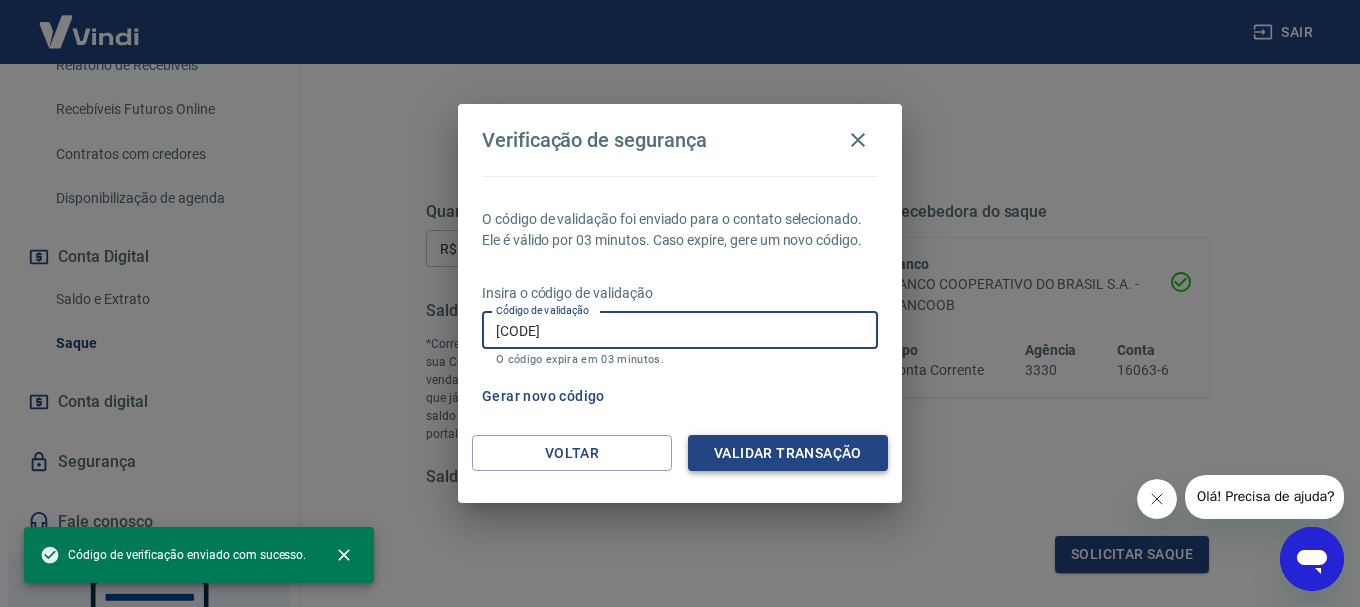 type on "[NUMBER]" 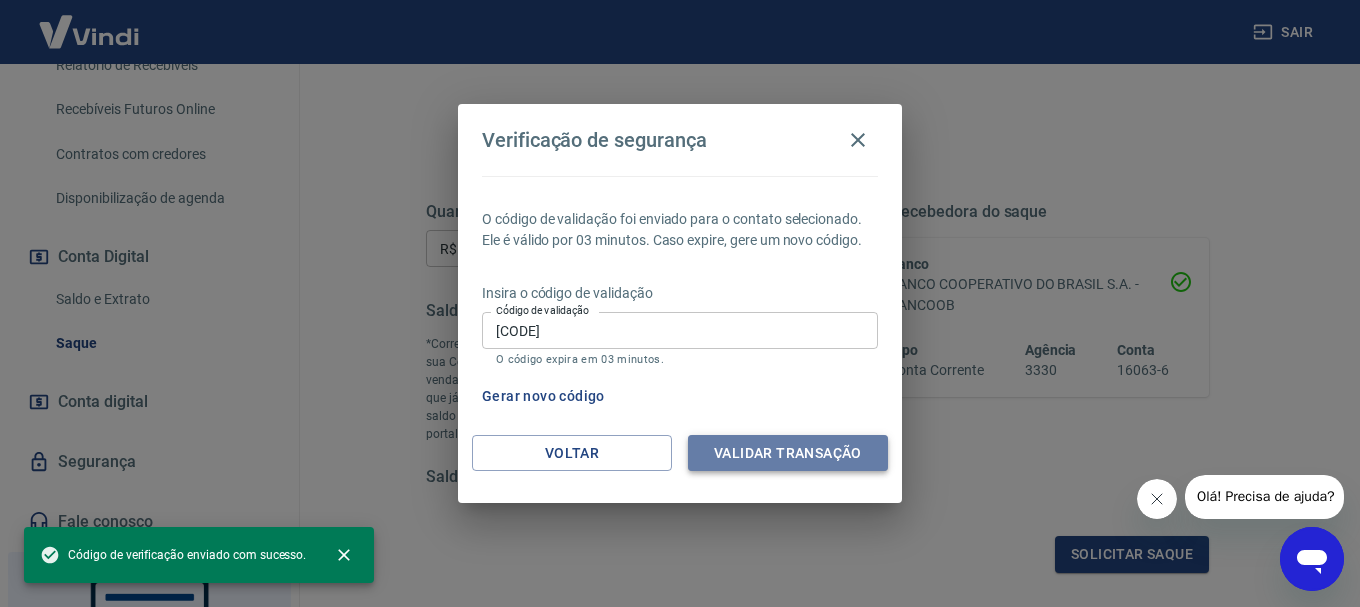 click on "Validar transação" at bounding box center (788, 453) 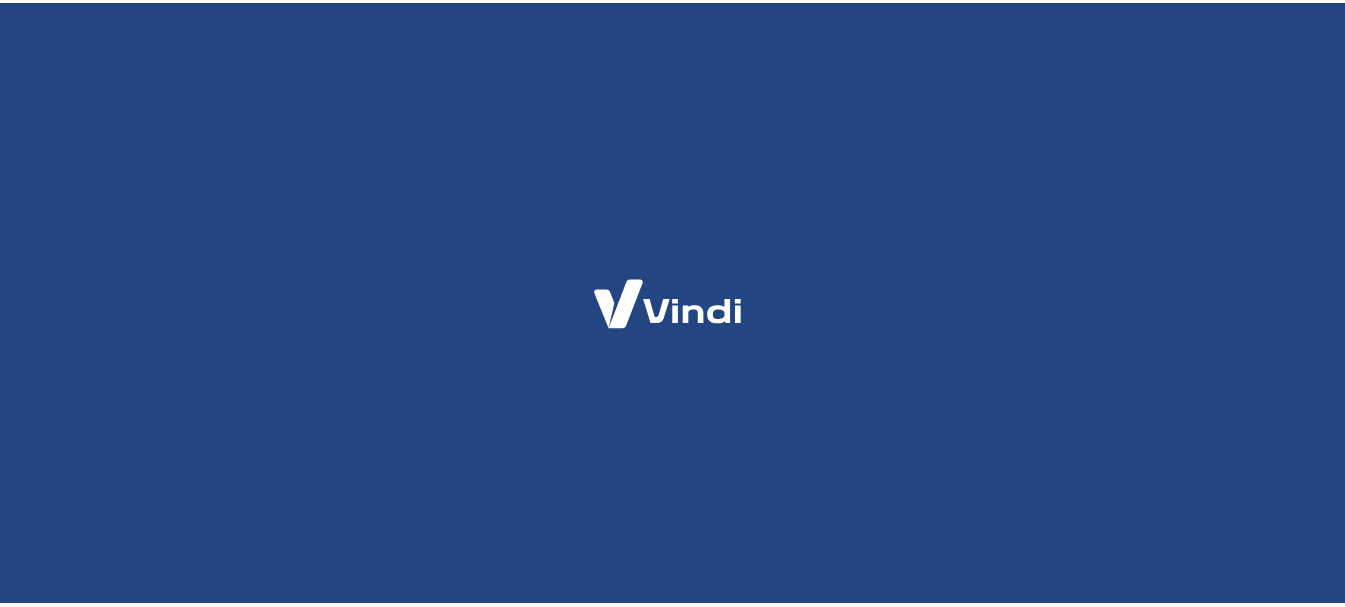 scroll, scrollTop: 0, scrollLeft: 0, axis: both 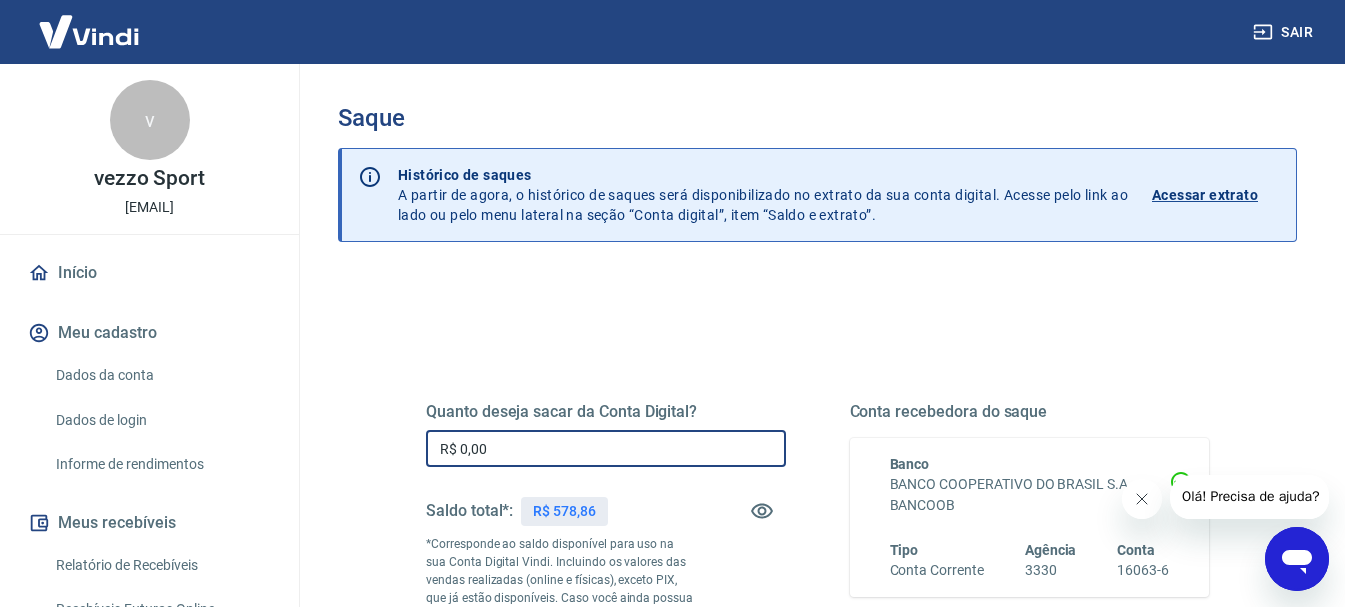 click on "R$ 0,00" at bounding box center [606, 448] 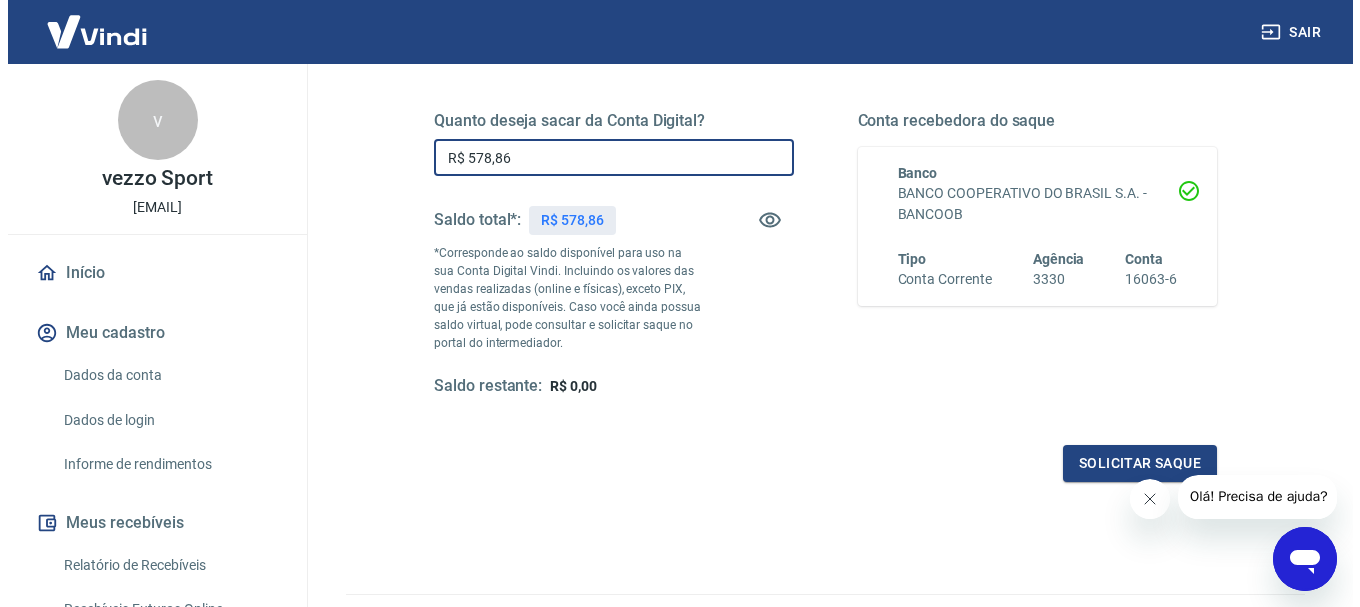 scroll, scrollTop: 300, scrollLeft: 0, axis: vertical 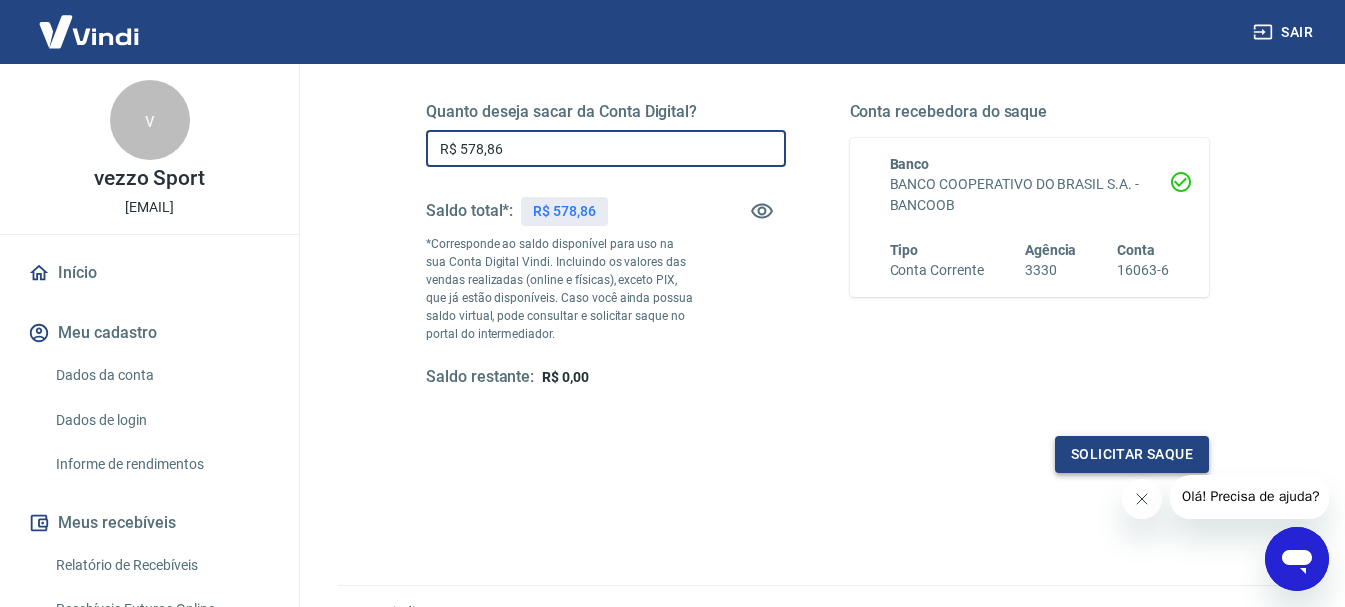 type on "R$ 578,86" 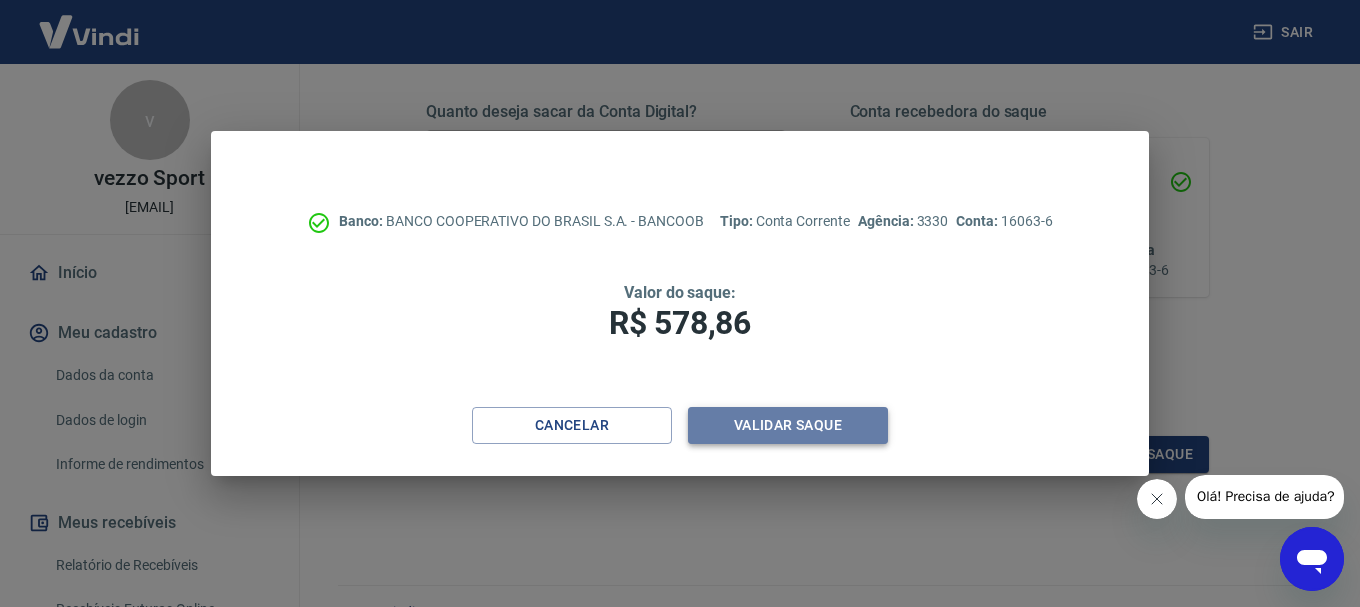 click on "Validar saque" at bounding box center (788, 425) 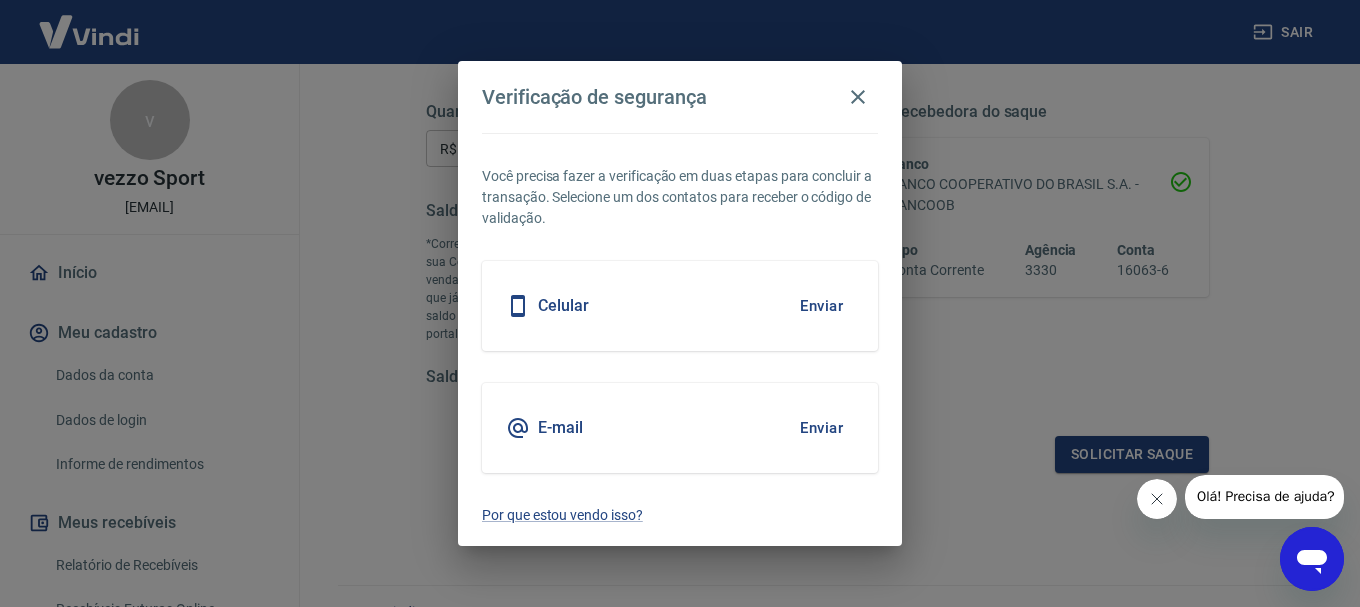 click on "Enviar" at bounding box center [821, 428] 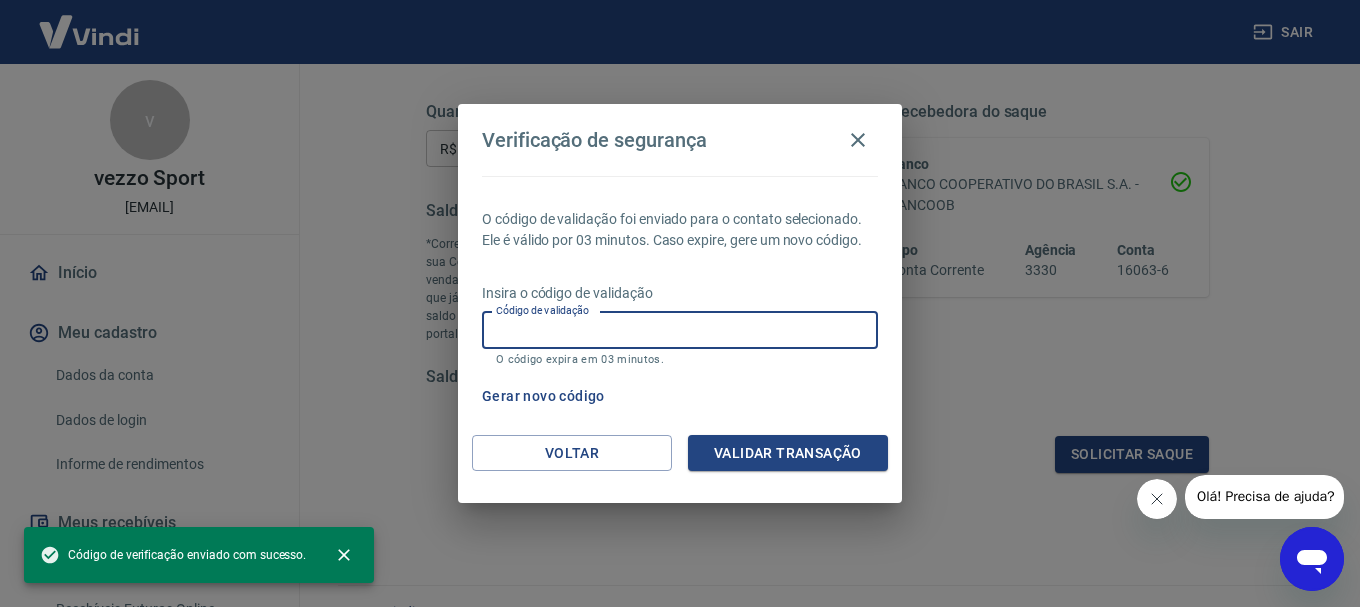 paste on "[NUMBER]" 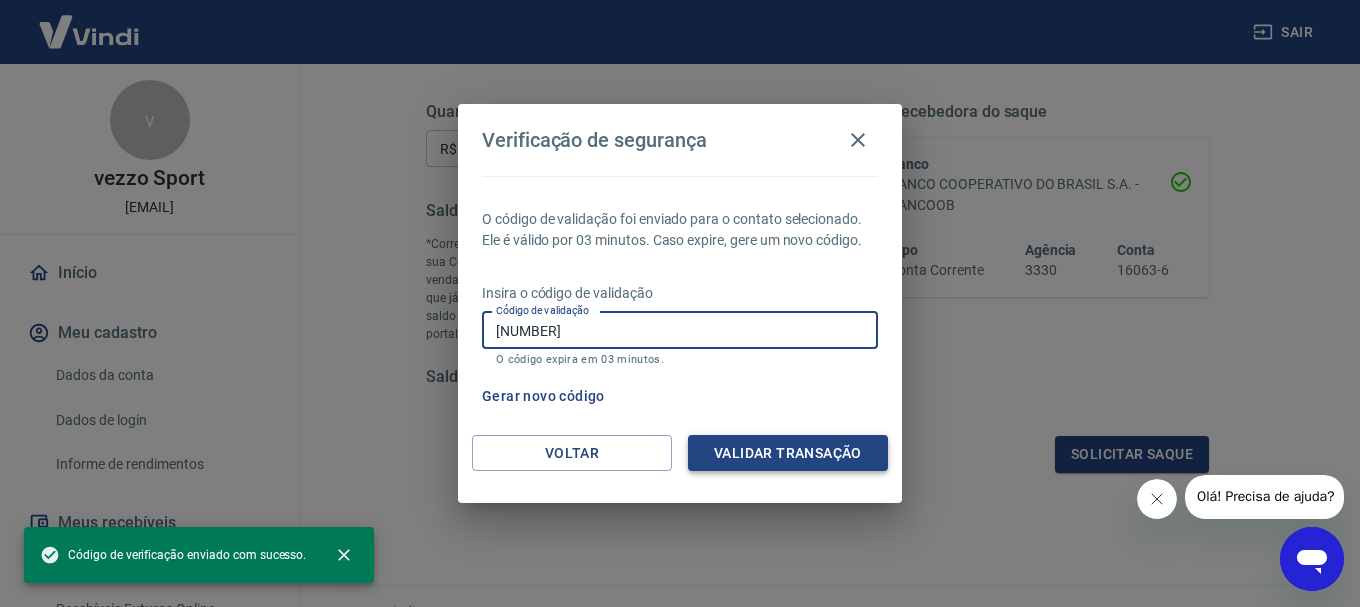 click on "Validar transação" at bounding box center (788, 453) 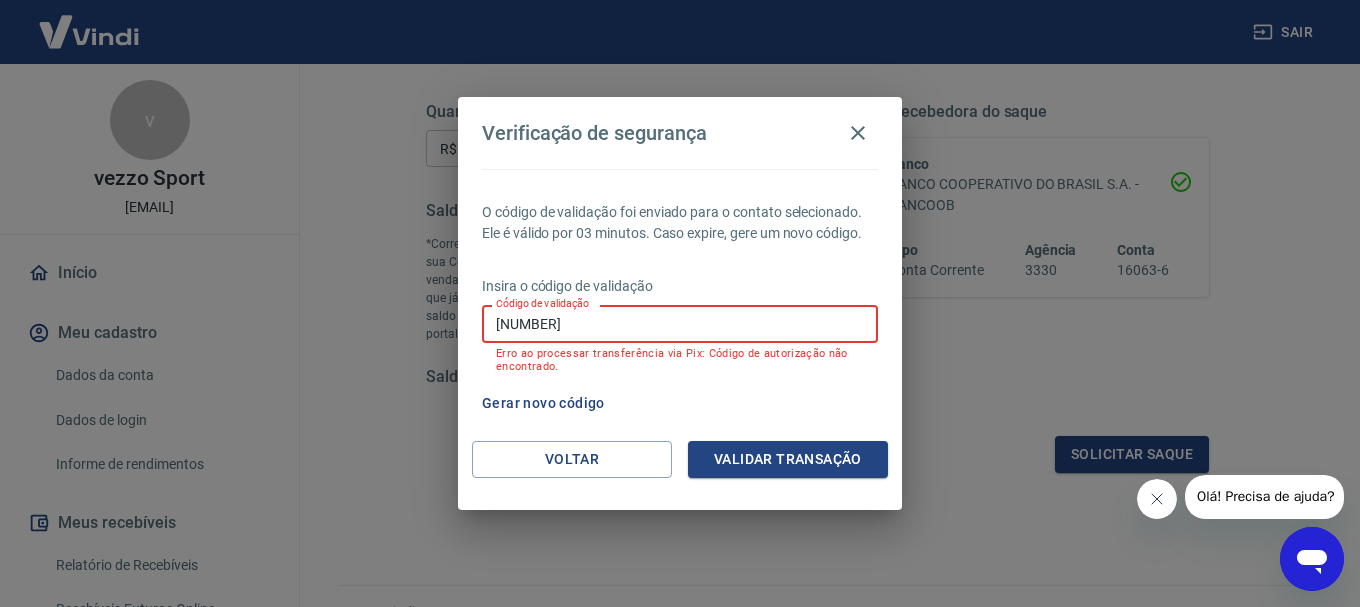 drag, startPoint x: 583, startPoint y: 326, endPoint x: 383, endPoint y: 315, distance: 200.30228 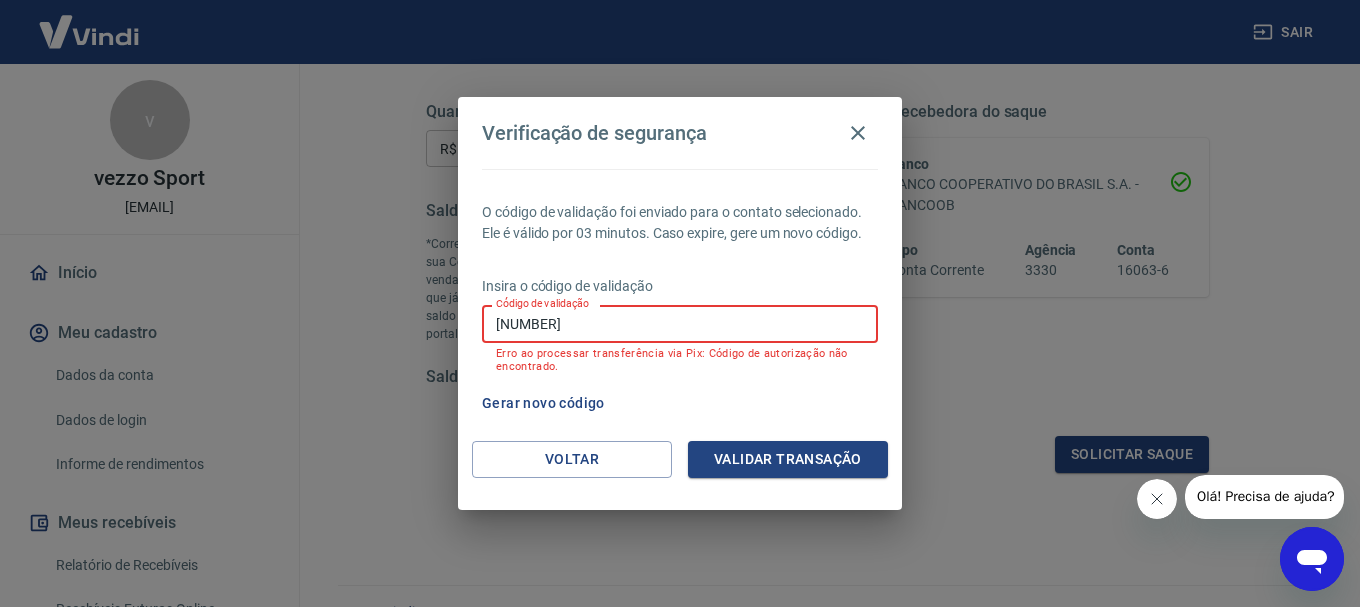 paste on "[NUMBER]" 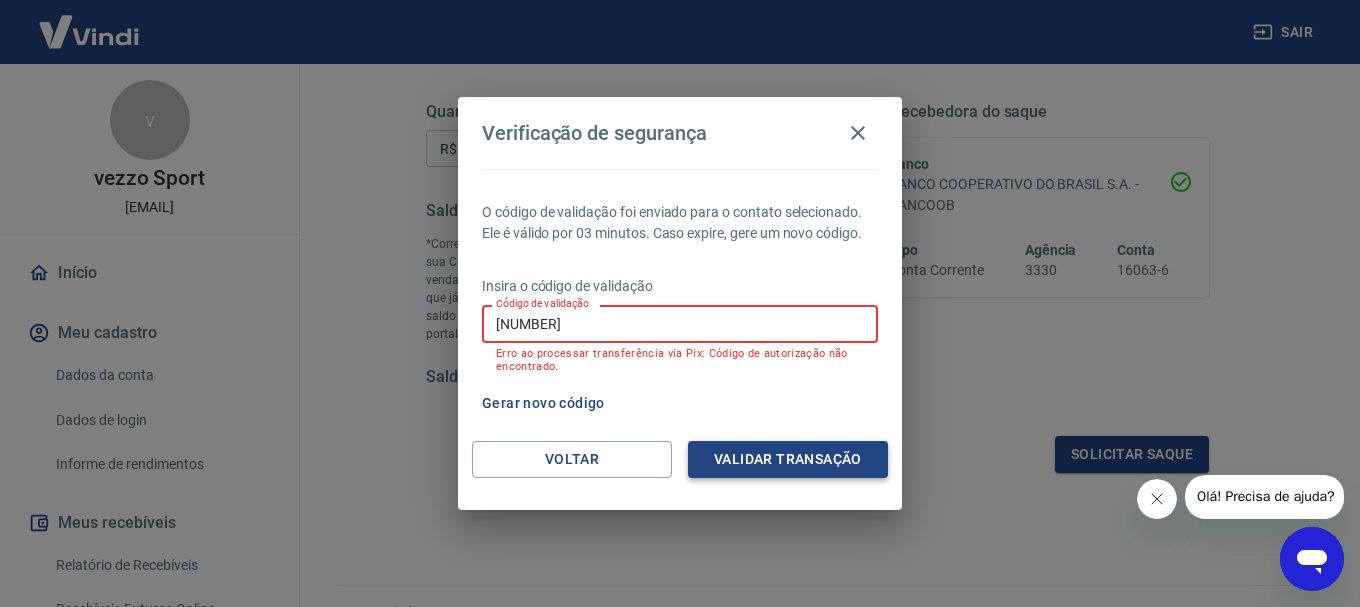 type on "[NUMBER]" 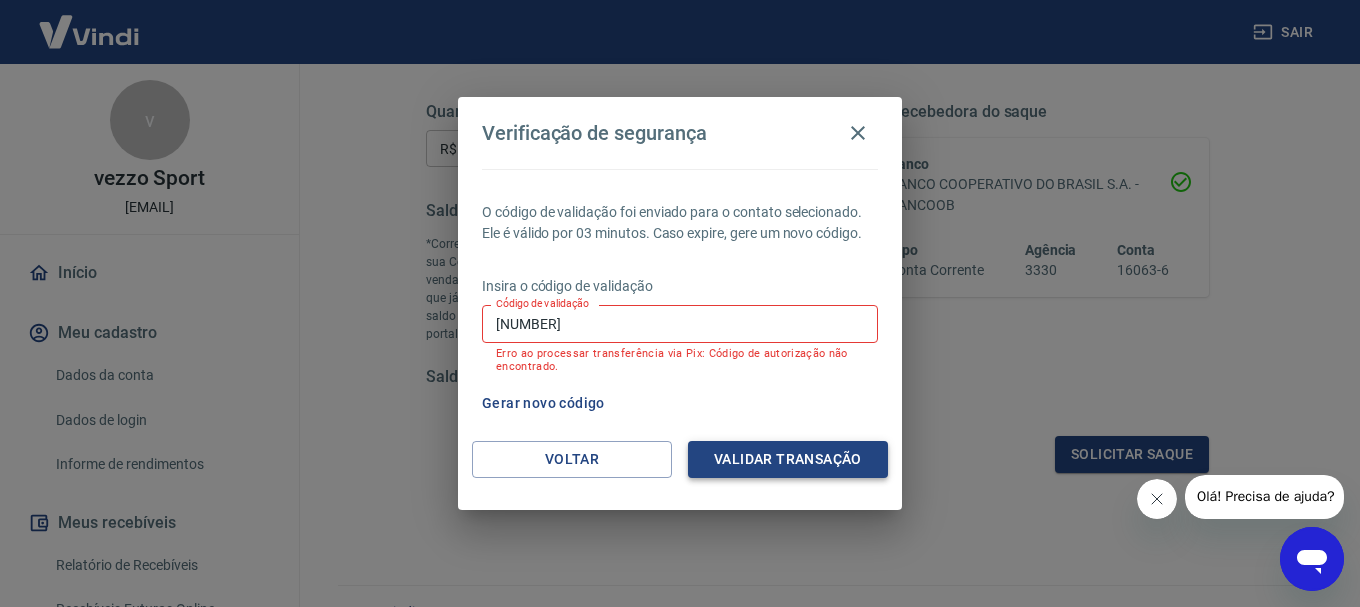 click on "Validar transação" at bounding box center [788, 459] 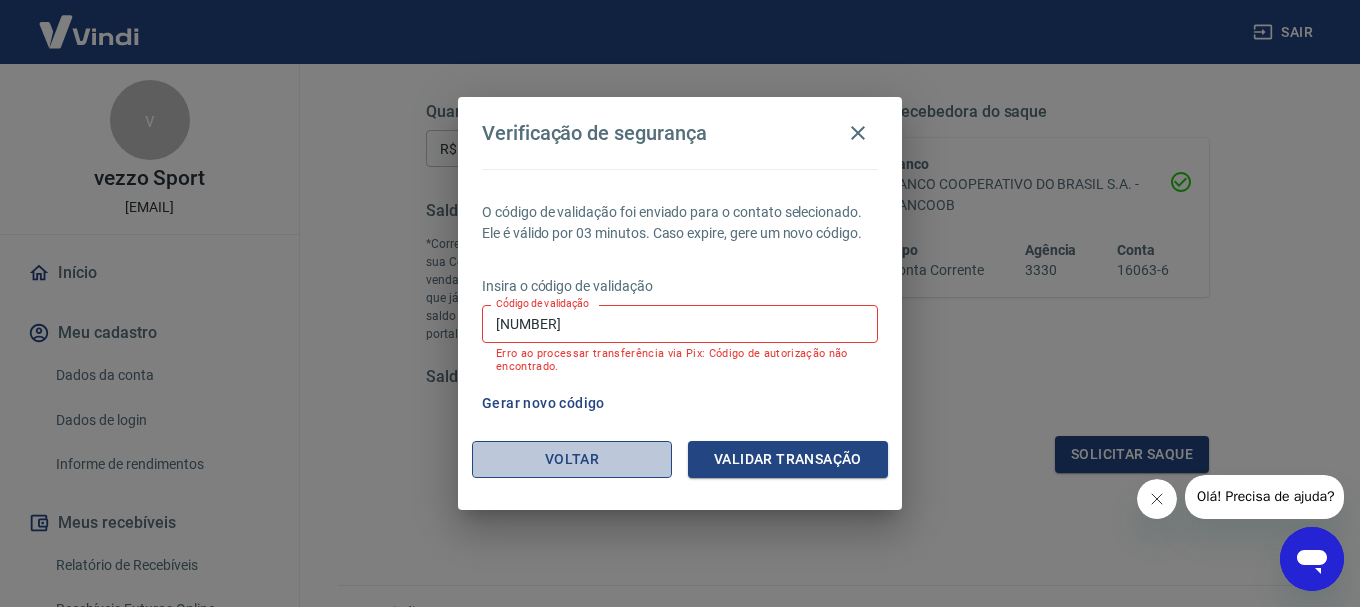 click on "Voltar" at bounding box center (572, 459) 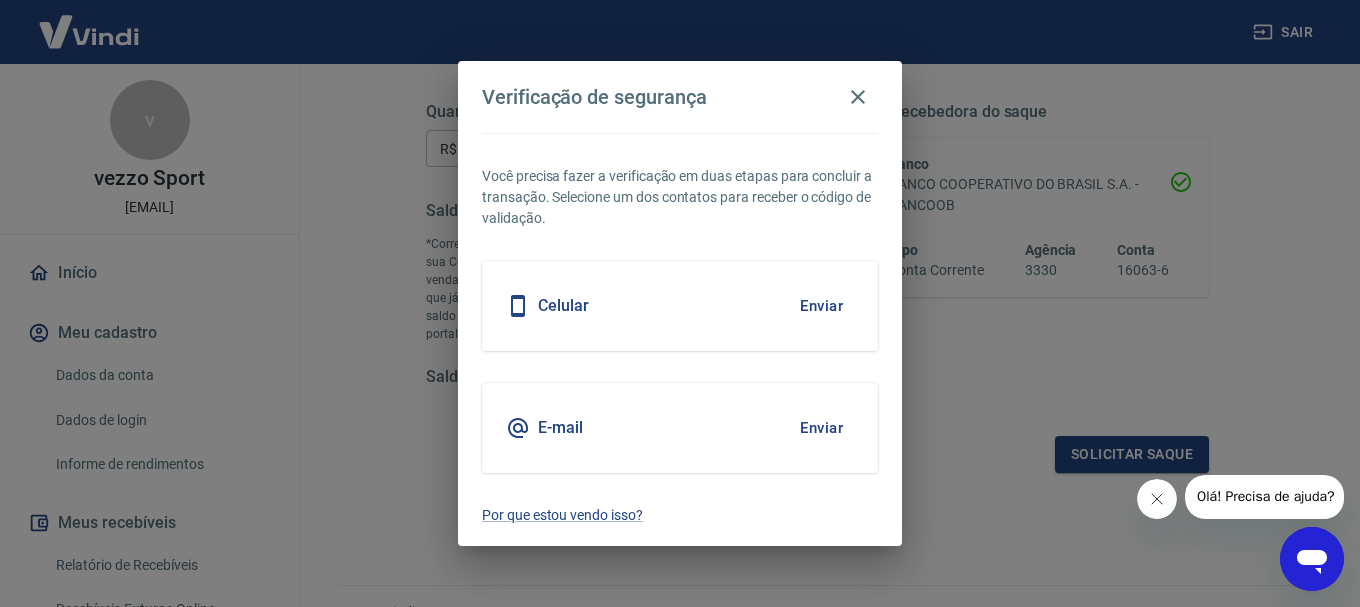 click on "E-mail Enviar" at bounding box center (680, 428) 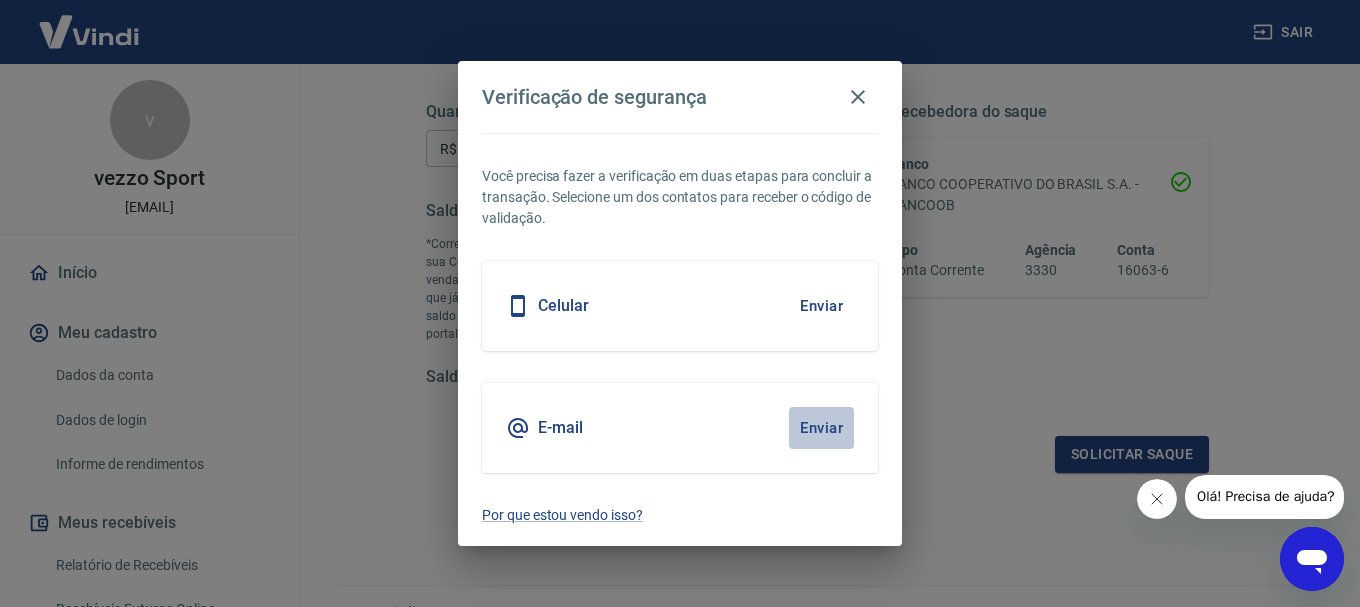 click on "Enviar" at bounding box center [821, 428] 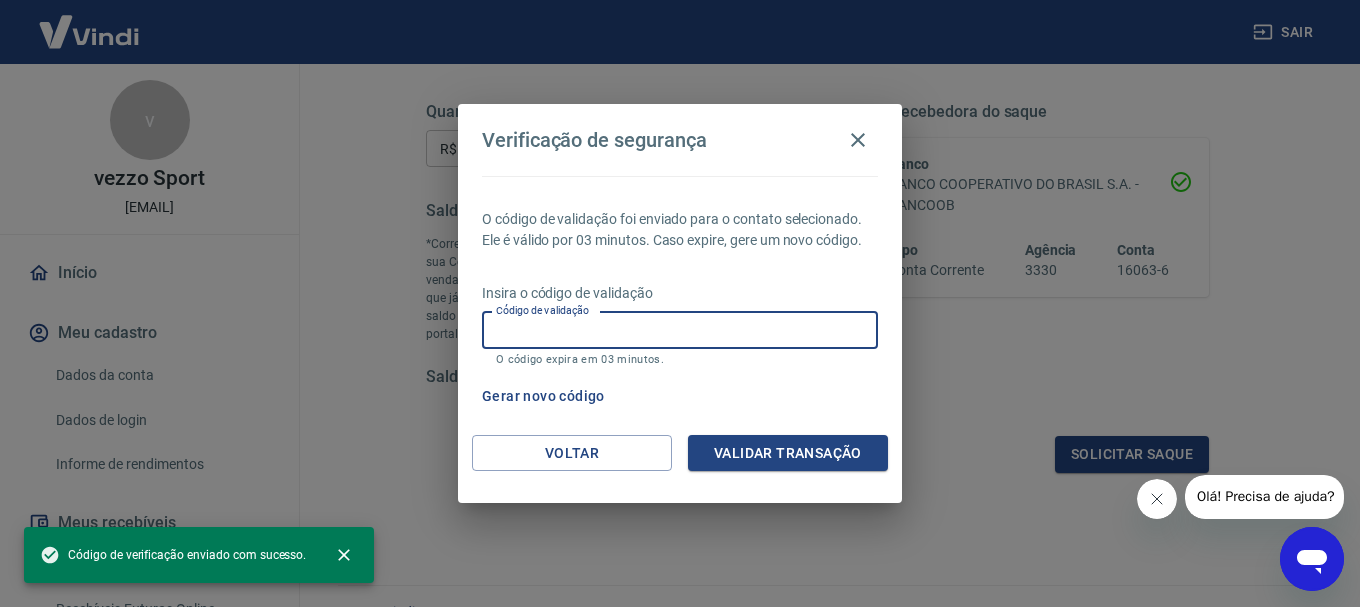 paste on "[NUMBER]" 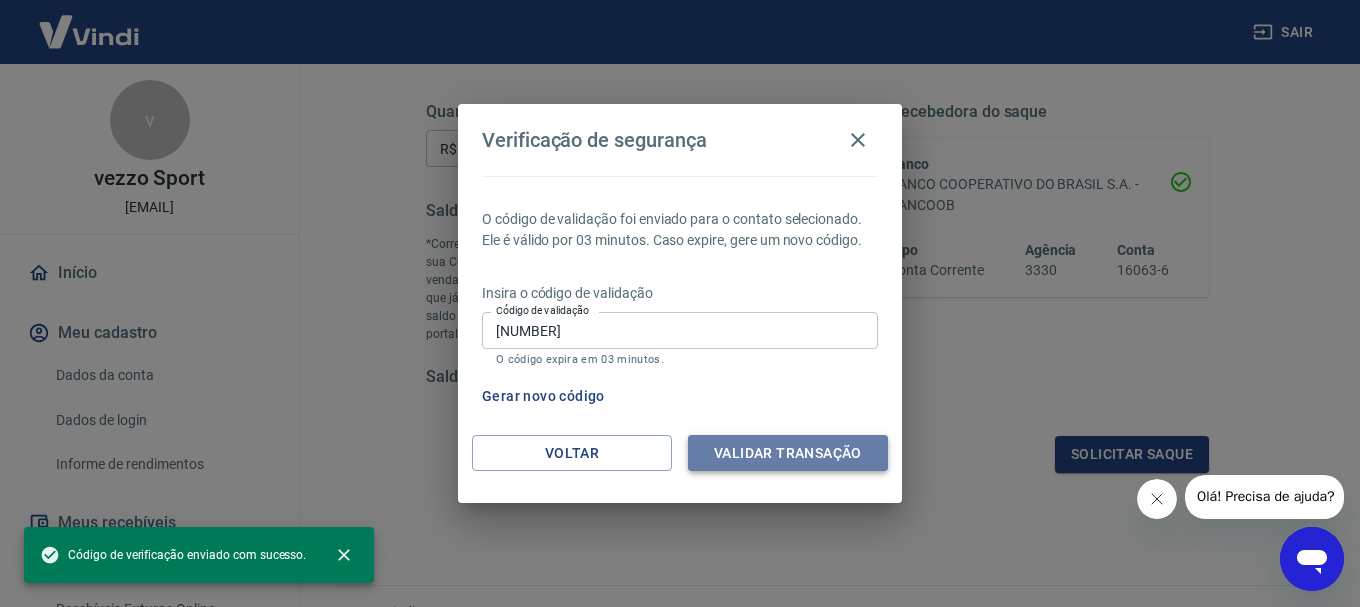 click on "Validar transação" at bounding box center [788, 453] 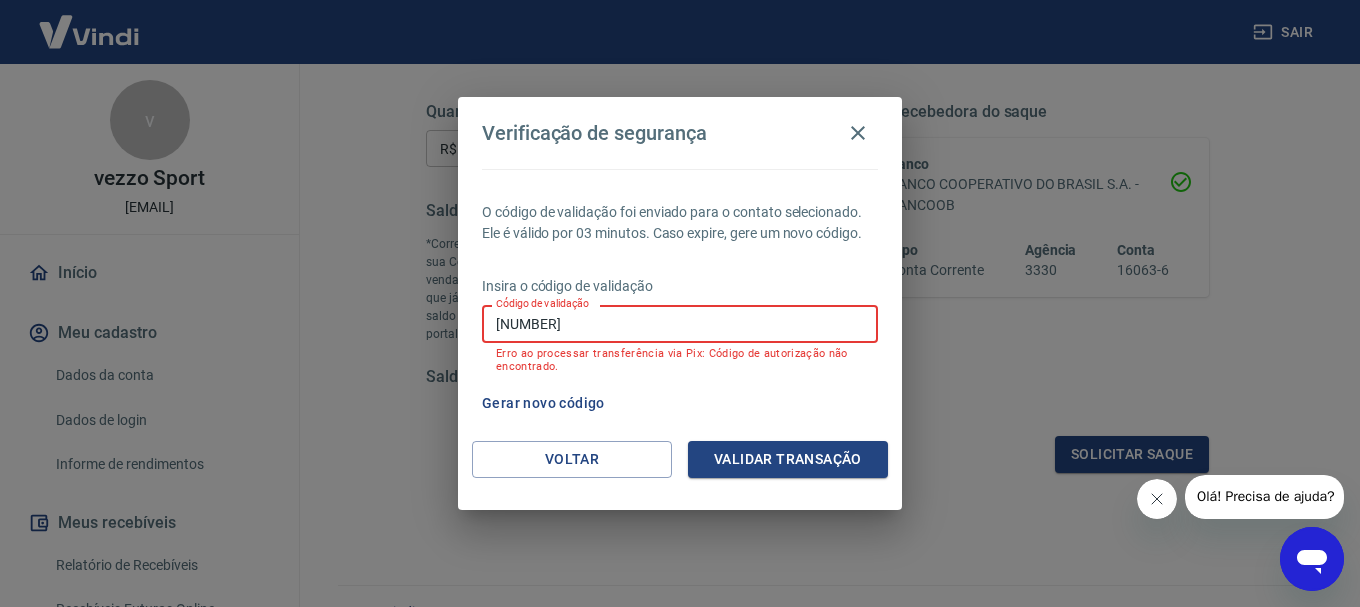 drag, startPoint x: 540, startPoint y: 326, endPoint x: 311, endPoint y: 310, distance: 229.55827 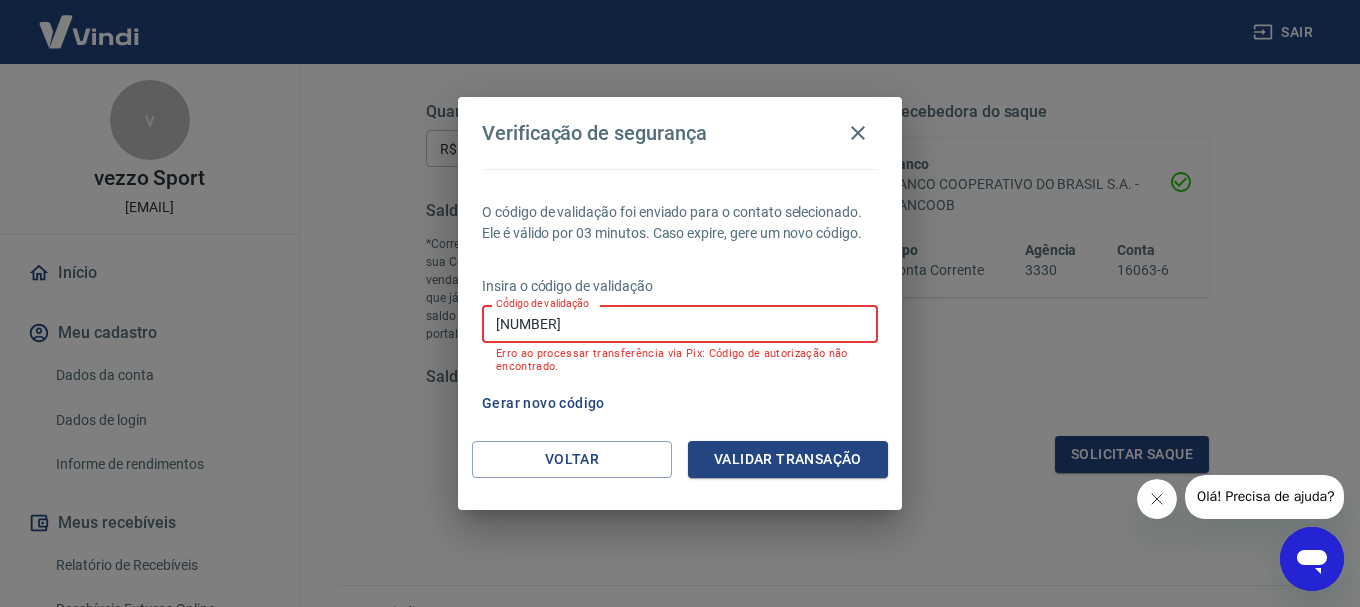 paste on "[NUMBER]" 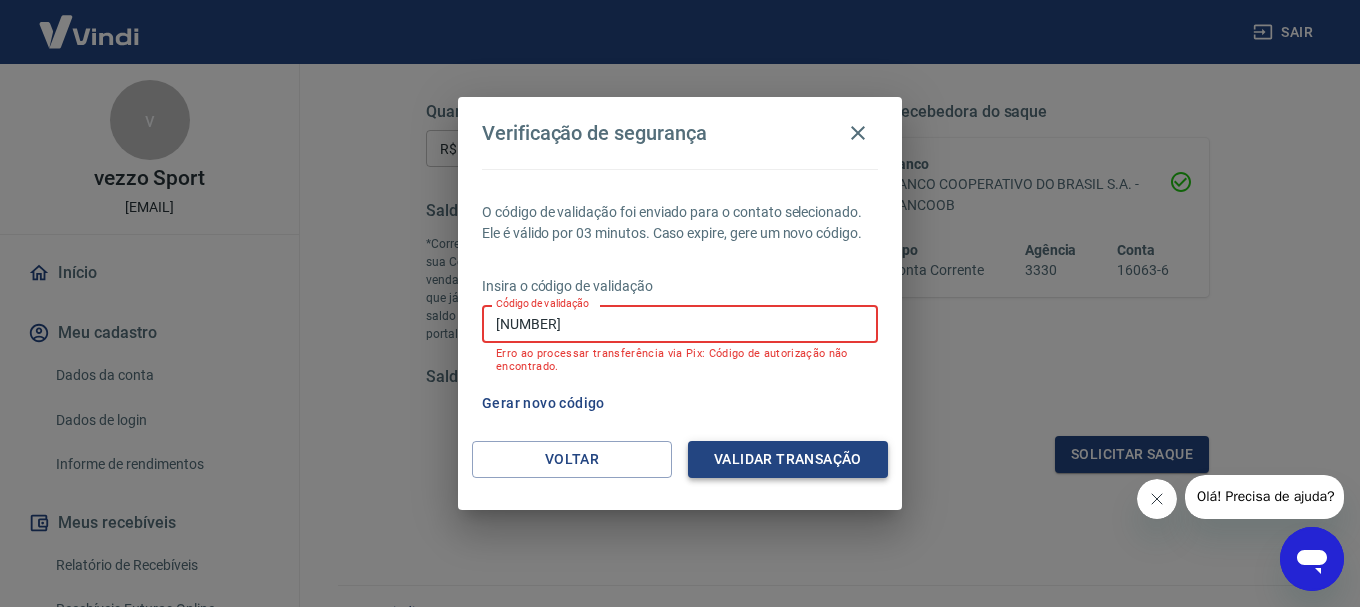 type on "[NUMBER]" 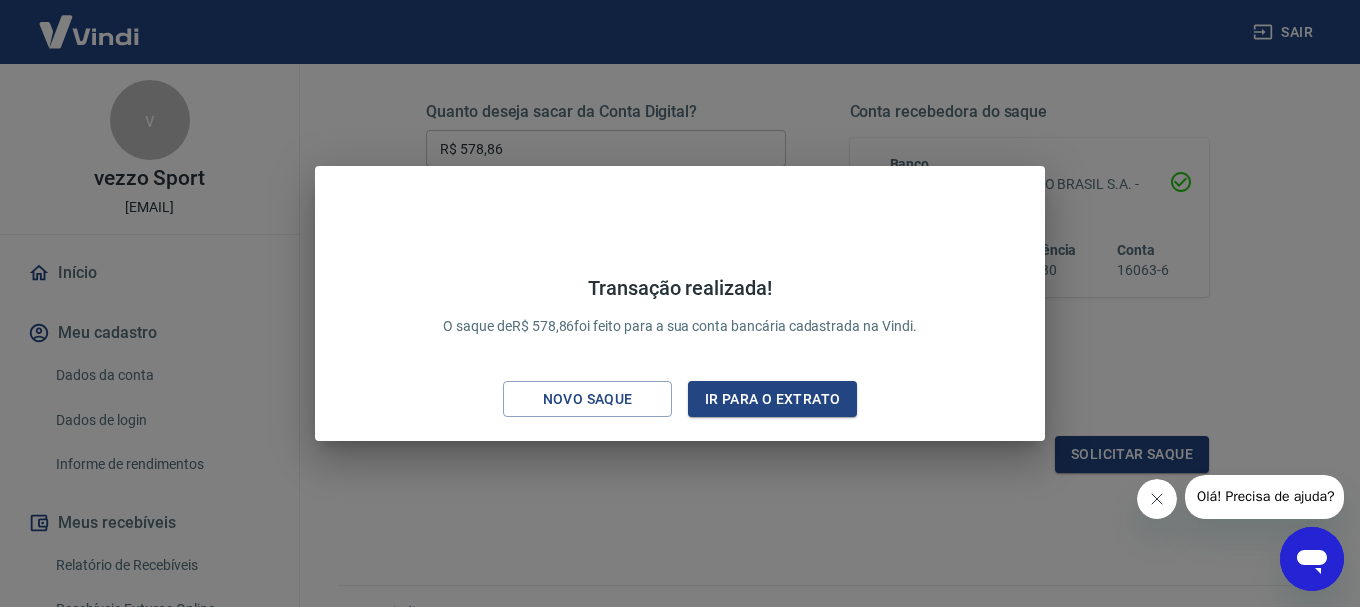 click on "Transação realizada! O saque de R$ 578,86 foi feito para a sua conta bancária cadastrada na Vindi. Novo saque Ir para o extrato" at bounding box center [680, 303] 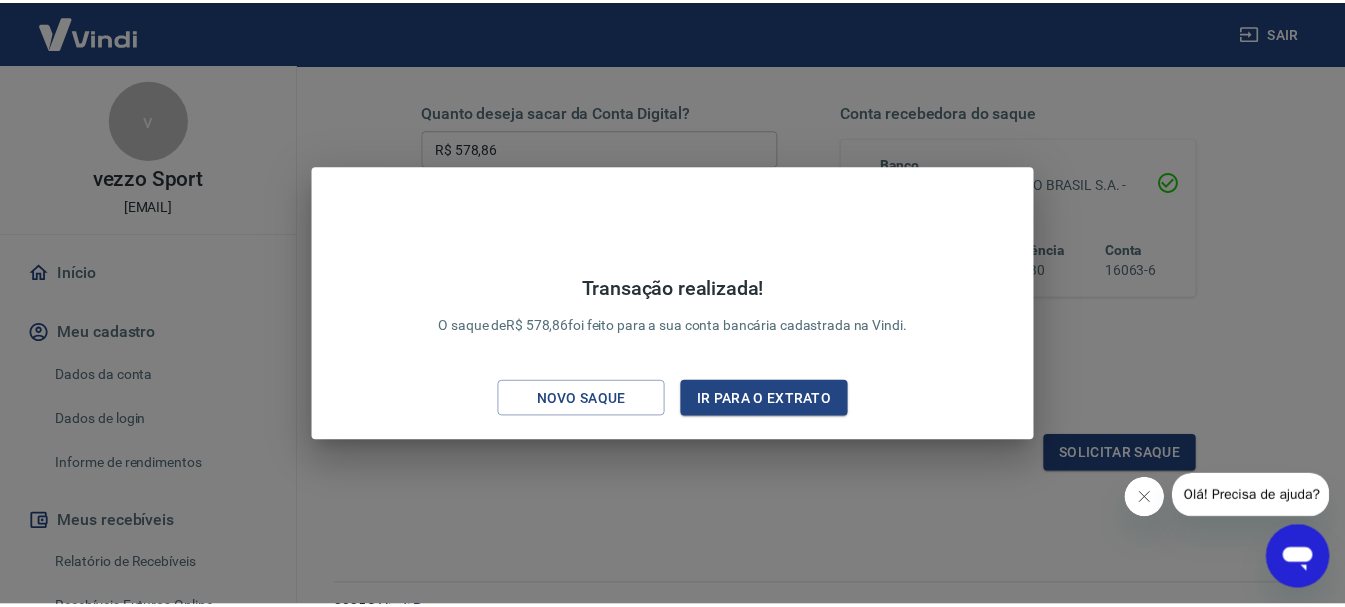scroll, scrollTop: 0, scrollLeft: 0, axis: both 